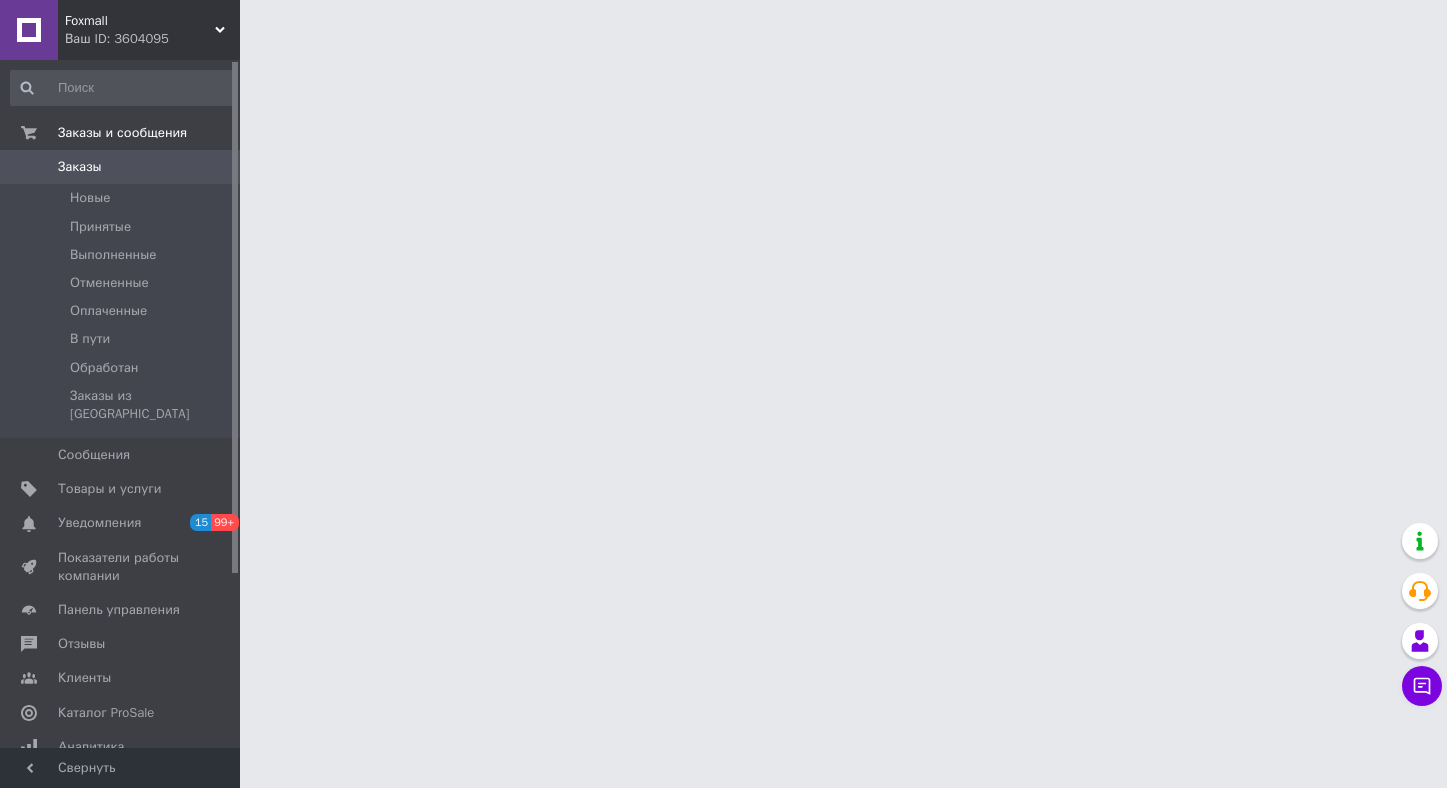 scroll, scrollTop: 0, scrollLeft: 0, axis: both 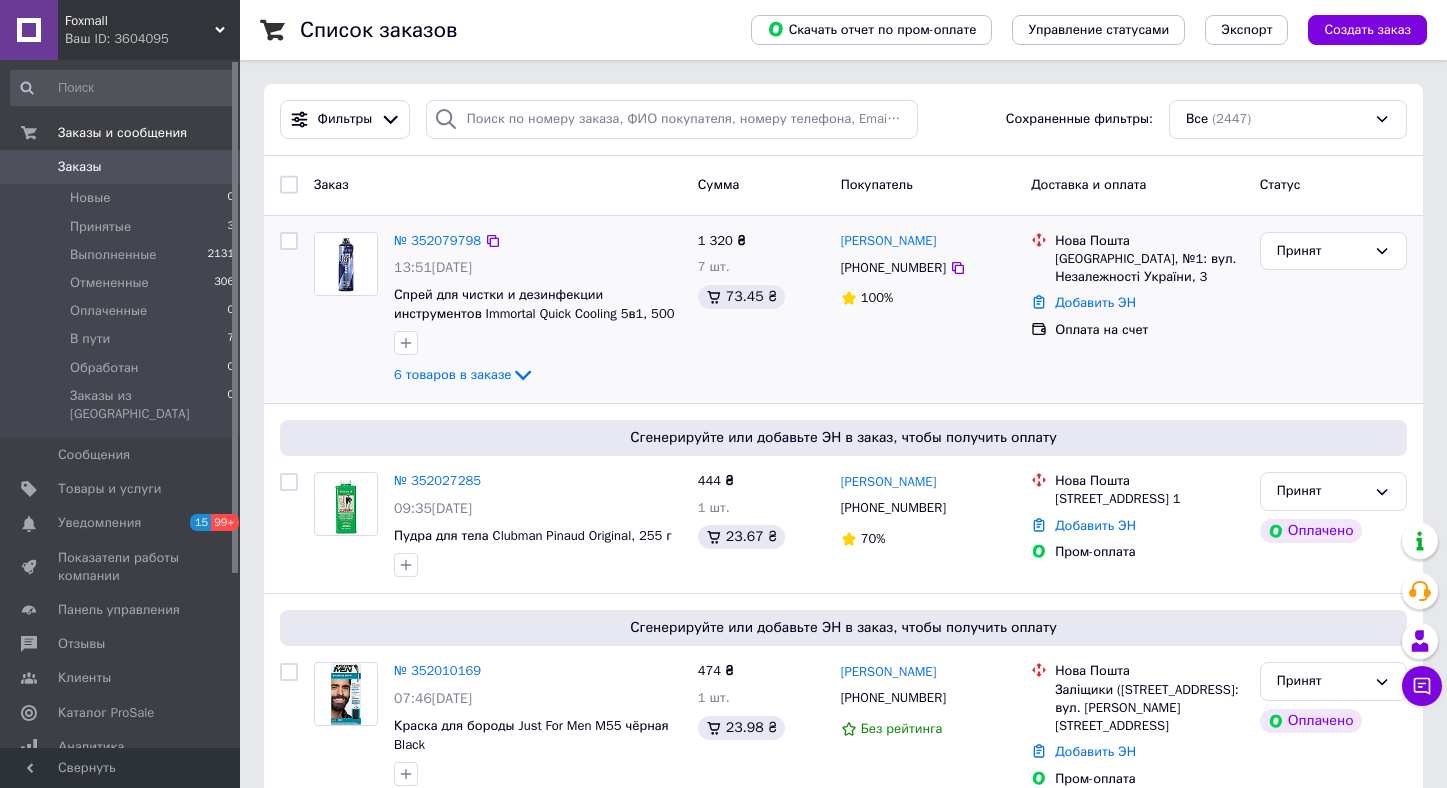 click on "№ 352079798" at bounding box center [437, 241] 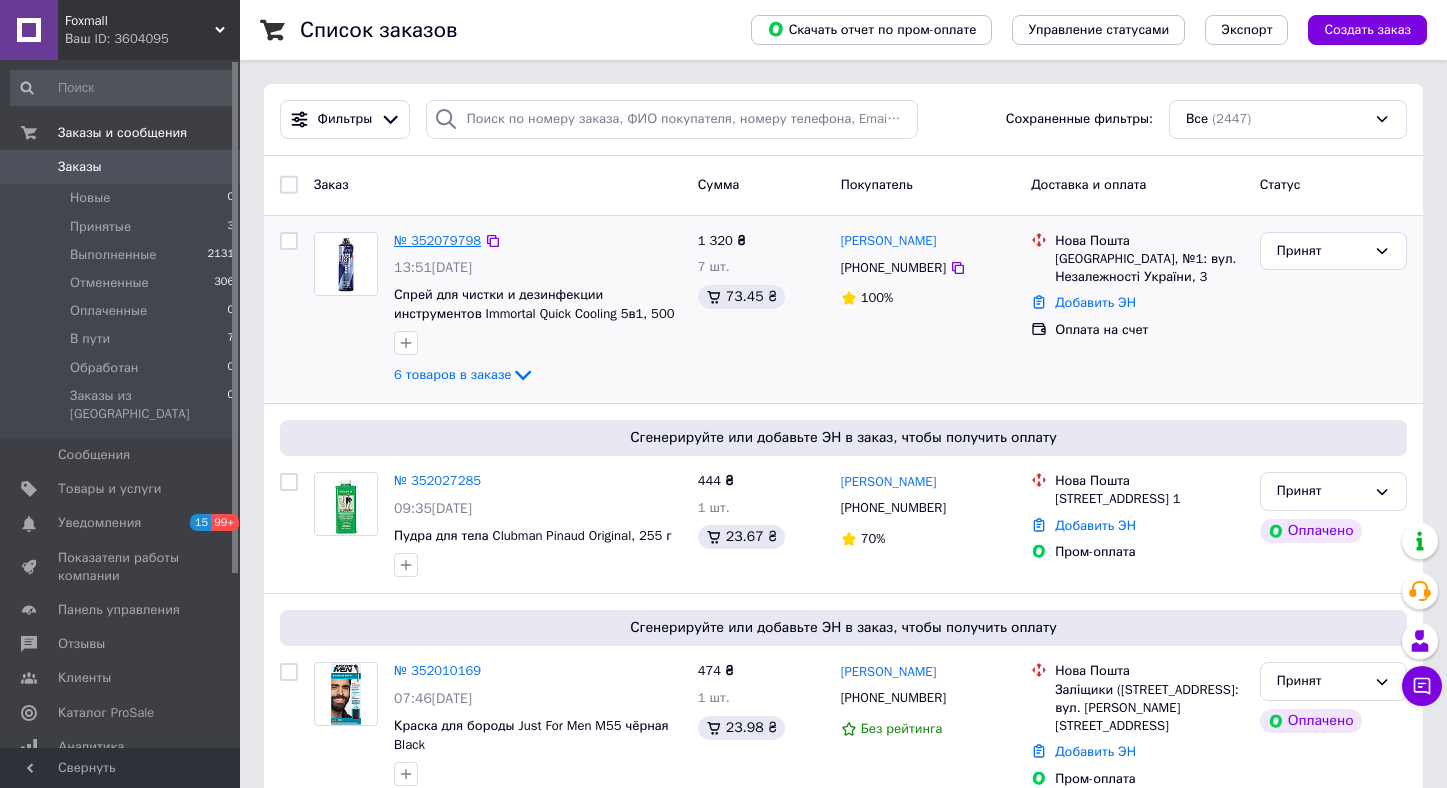 click on "№ 352079798" at bounding box center [437, 240] 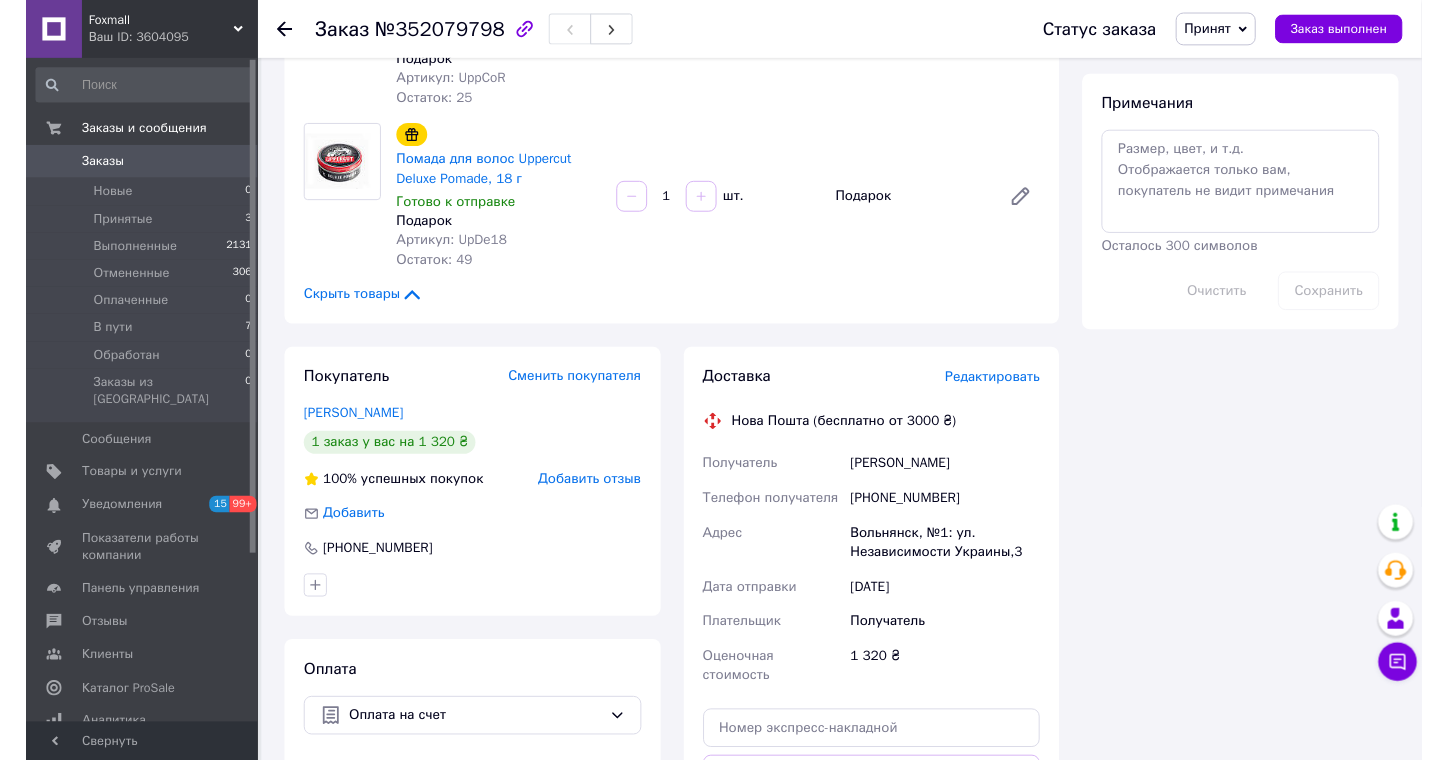 scroll, scrollTop: 1065, scrollLeft: 0, axis: vertical 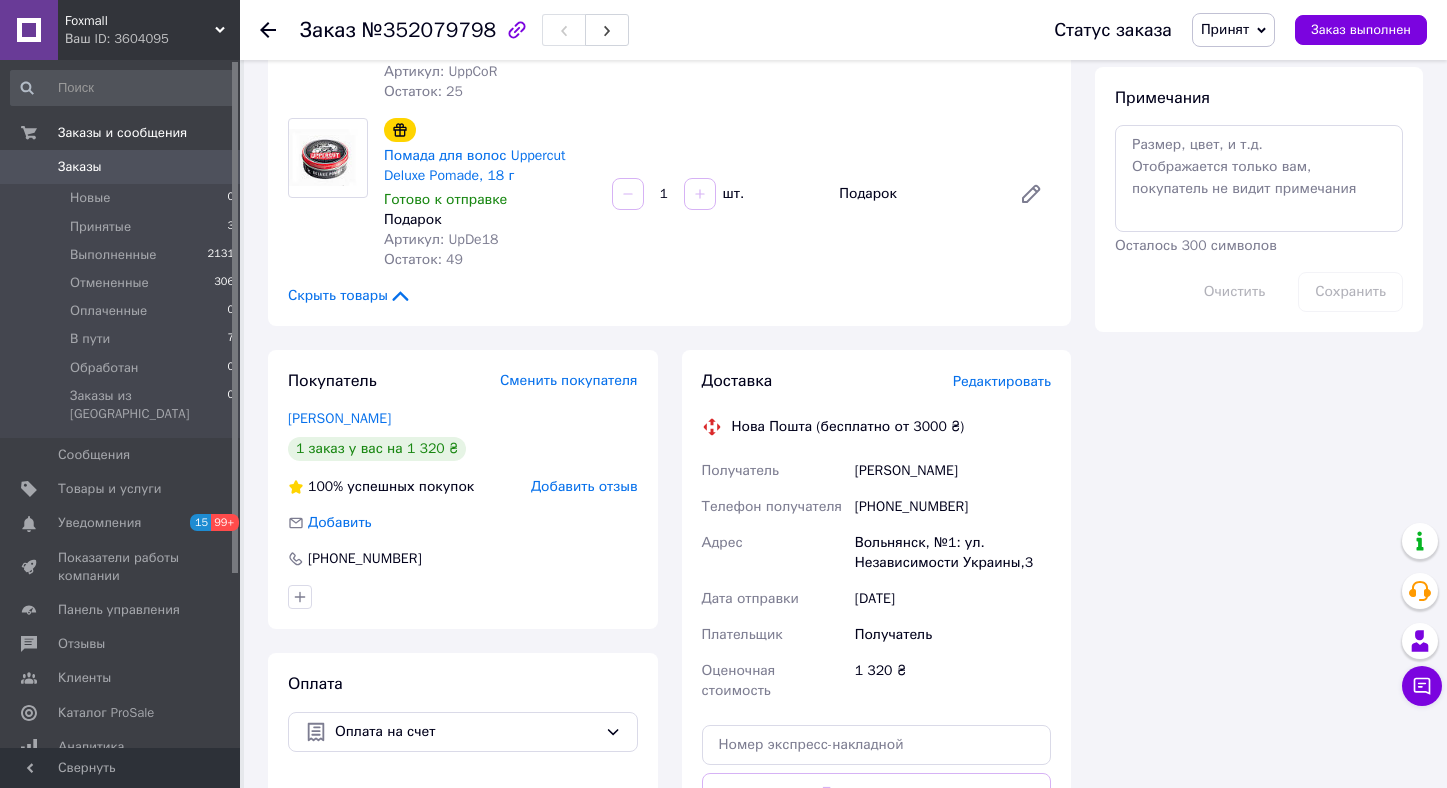 drag, startPoint x: 977, startPoint y: 472, endPoint x: 854, endPoint y: 472, distance: 123 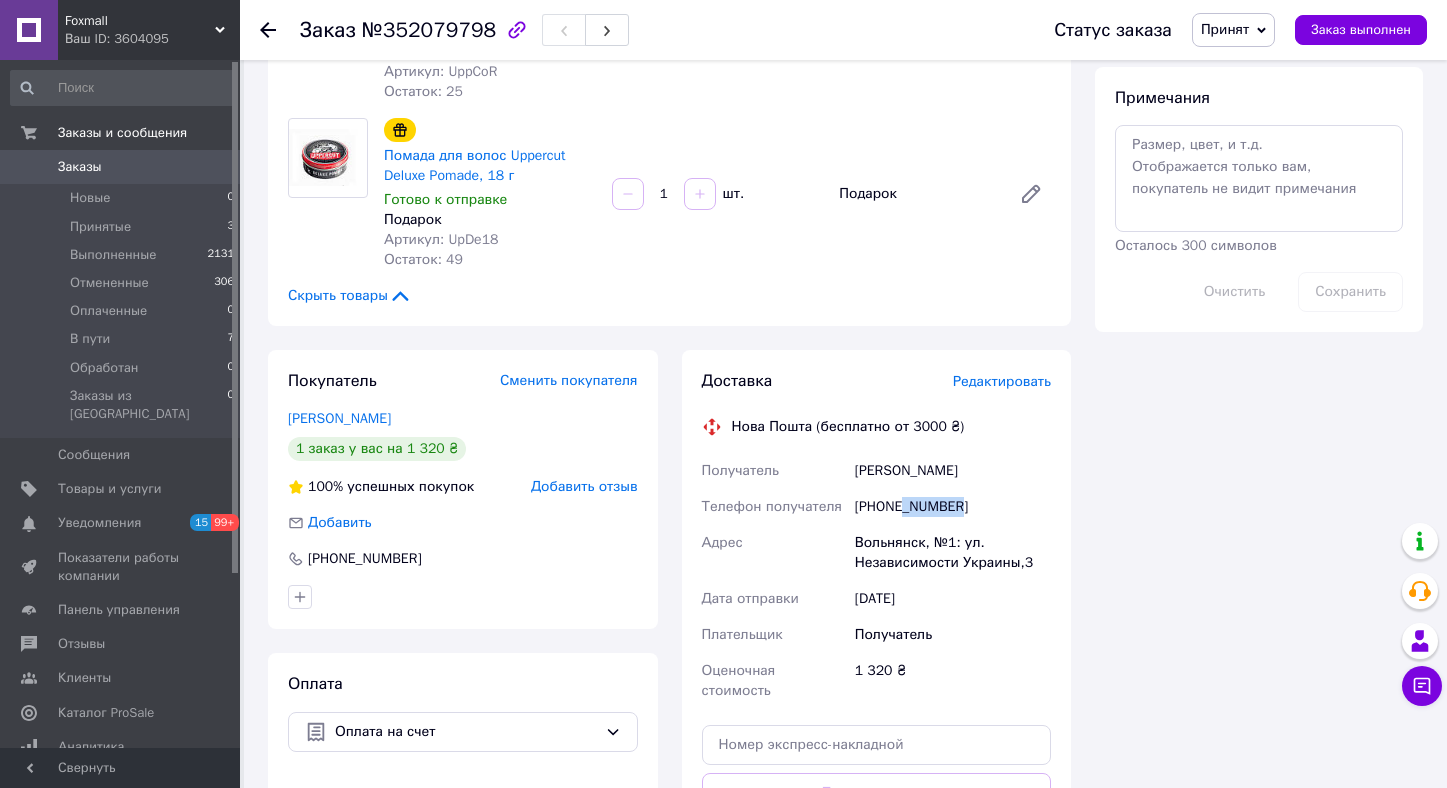 drag, startPoint x: 986, startPoint y: 509, endPoint x: 909, endPoint y: 507, distance: 77.02597 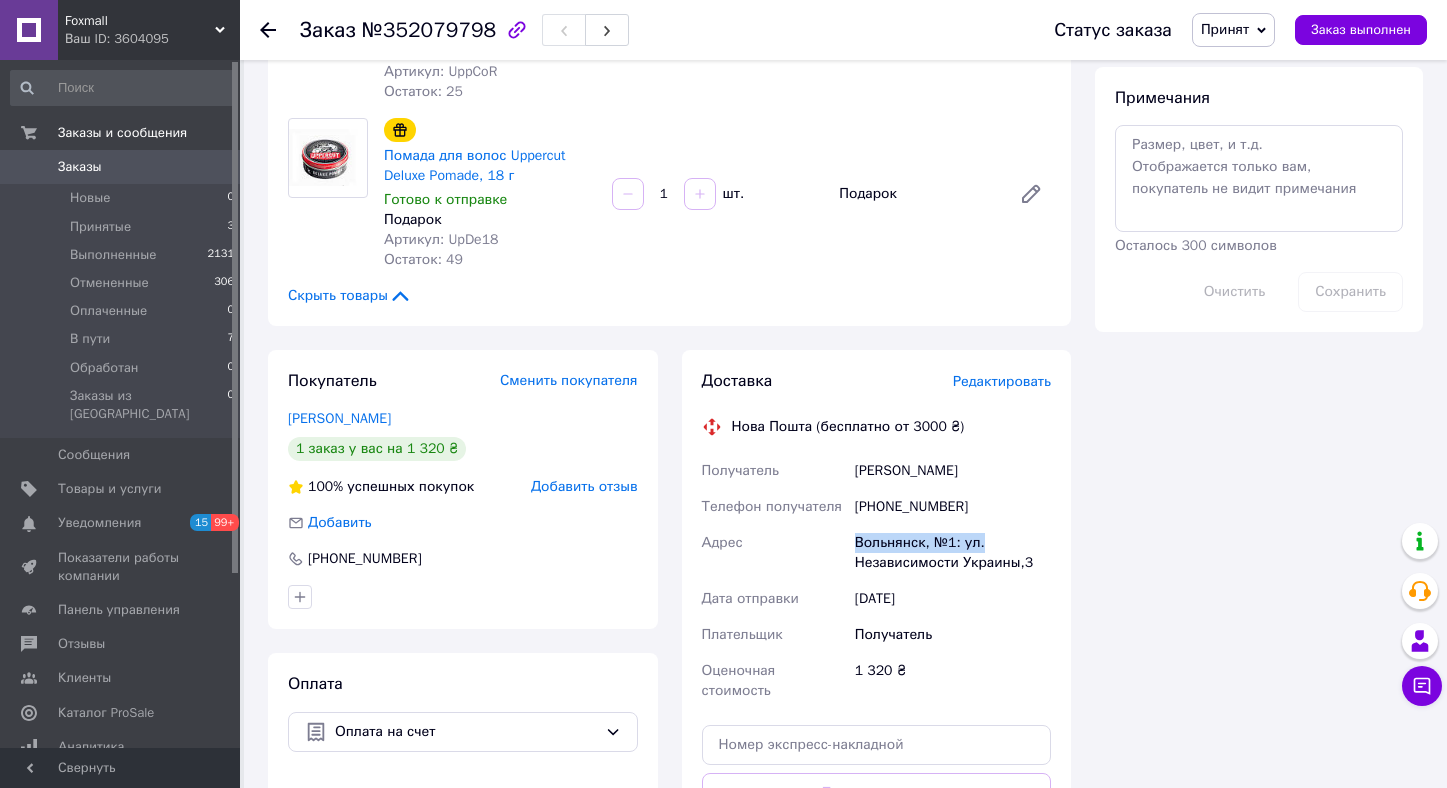 drag, startPoint x: 850, startPoint y: 536, endPoint x: 988, endPoint y: 537, distance: 138.00362 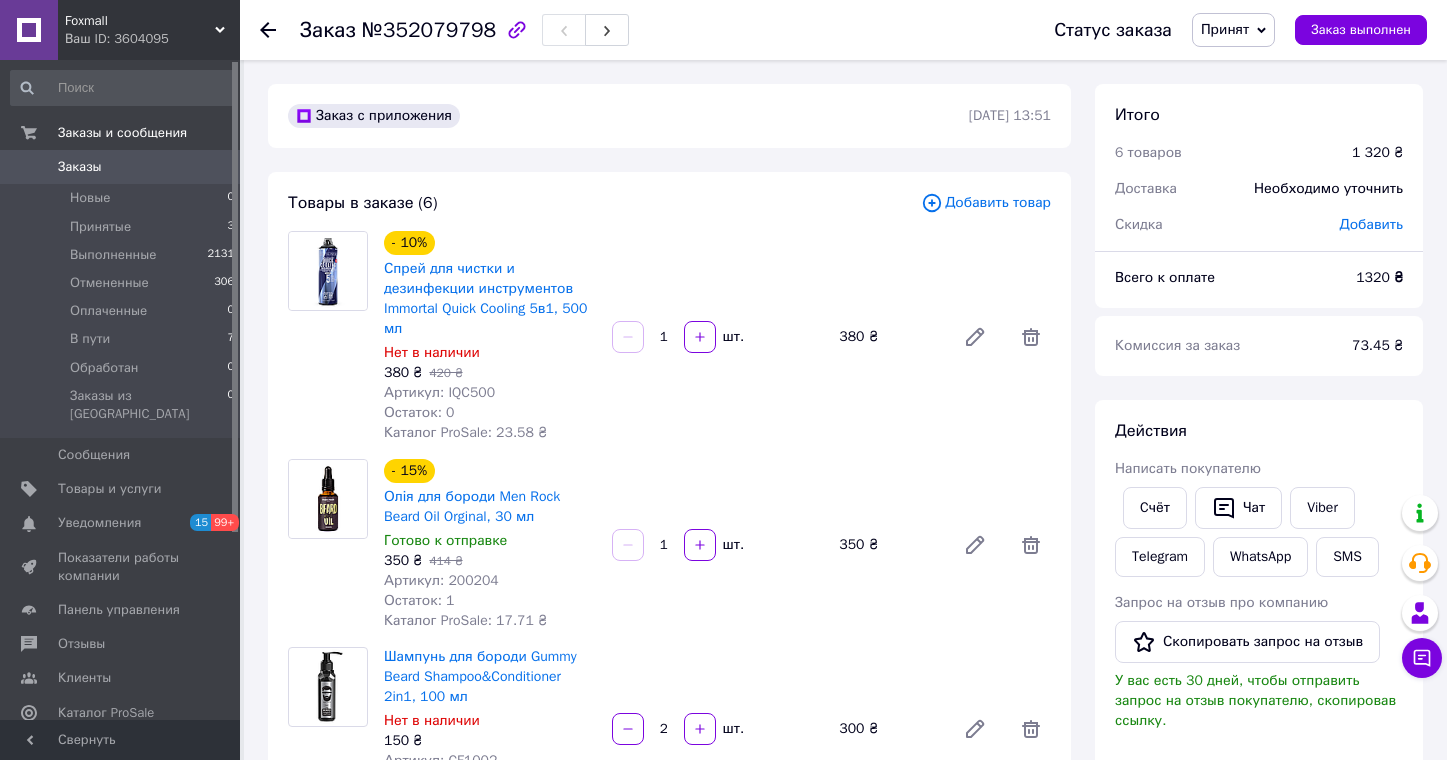scroll, scrollTop: 0, scrollLeft: 0, axis: both 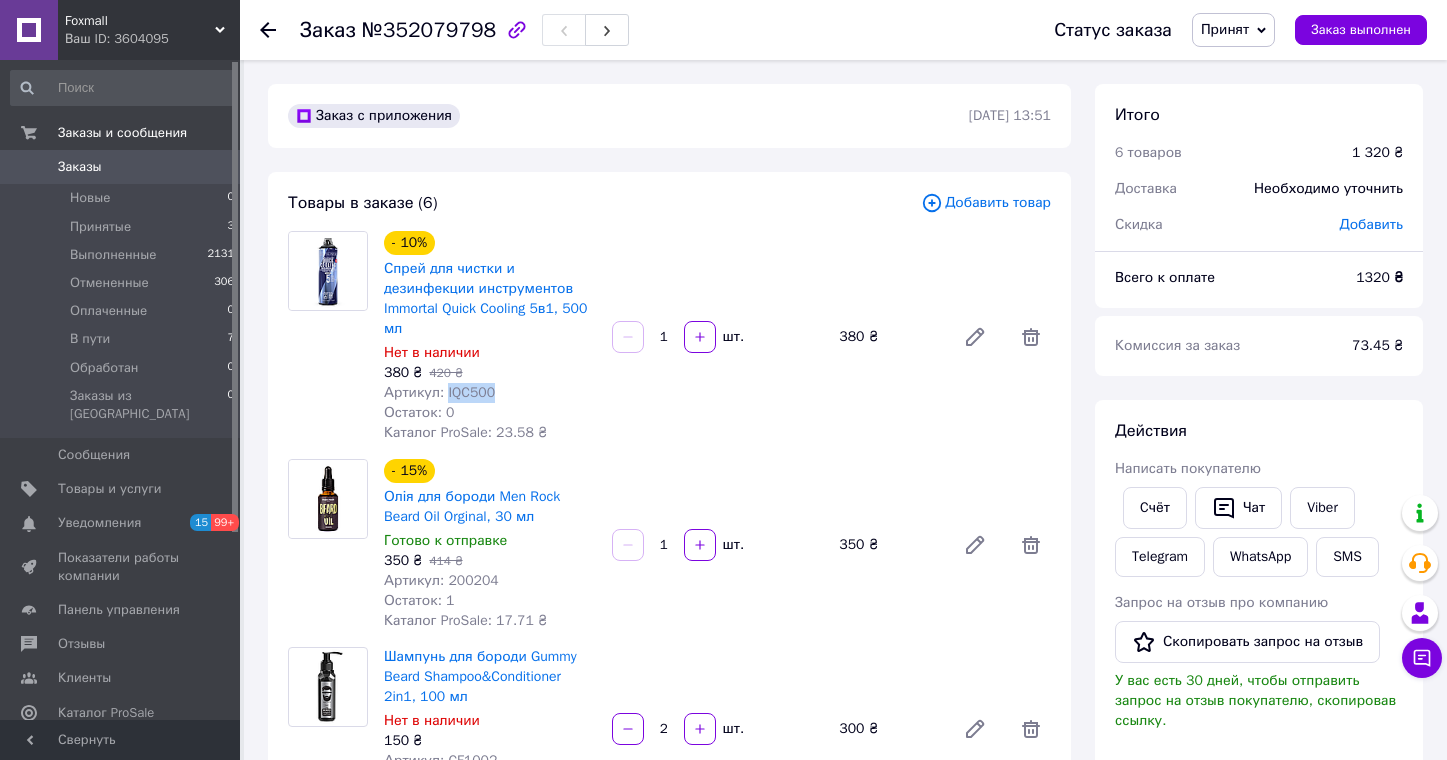 drag, startPoint x: 505, startPoint y: 396, endPoint x: 444, endPoint y: 393, distance: 61.073727 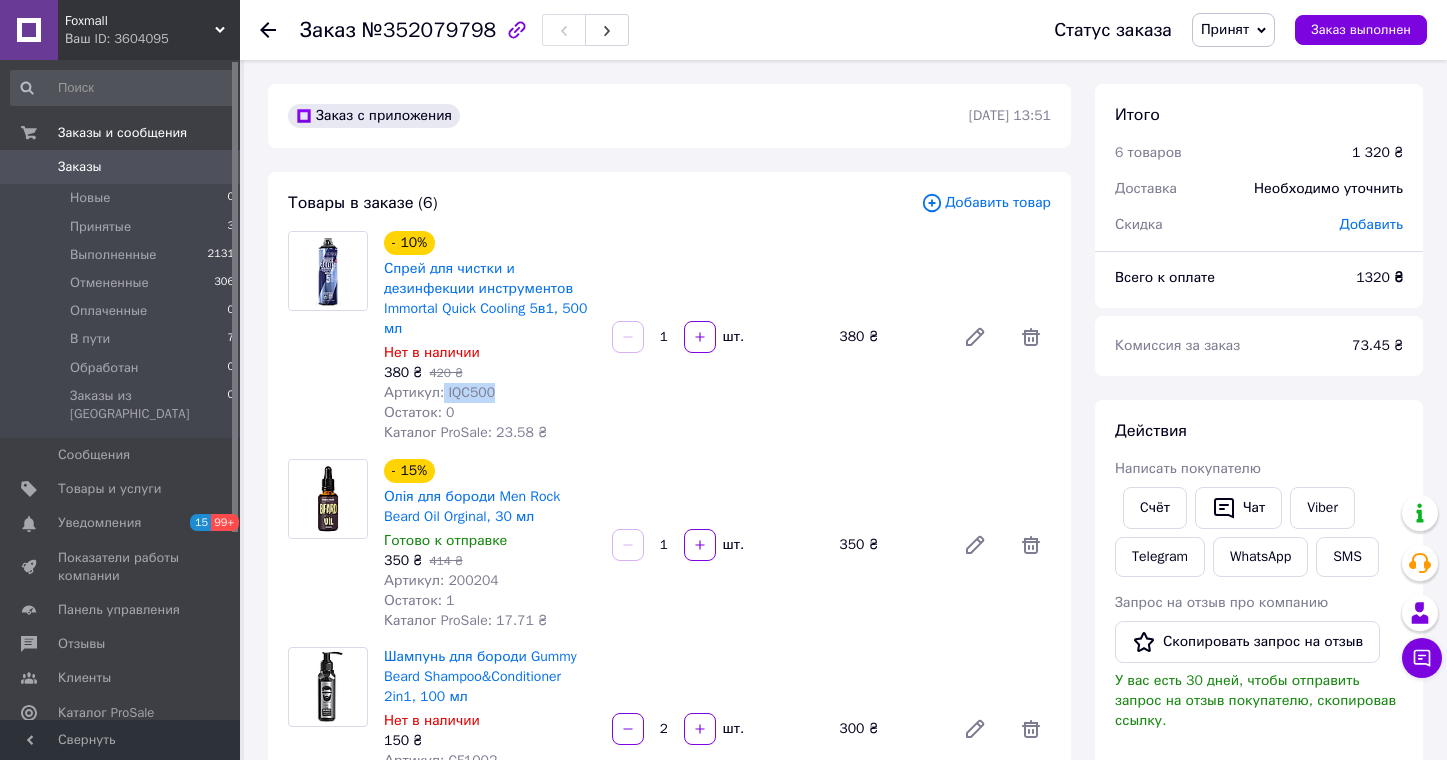 copy on "IQC500" 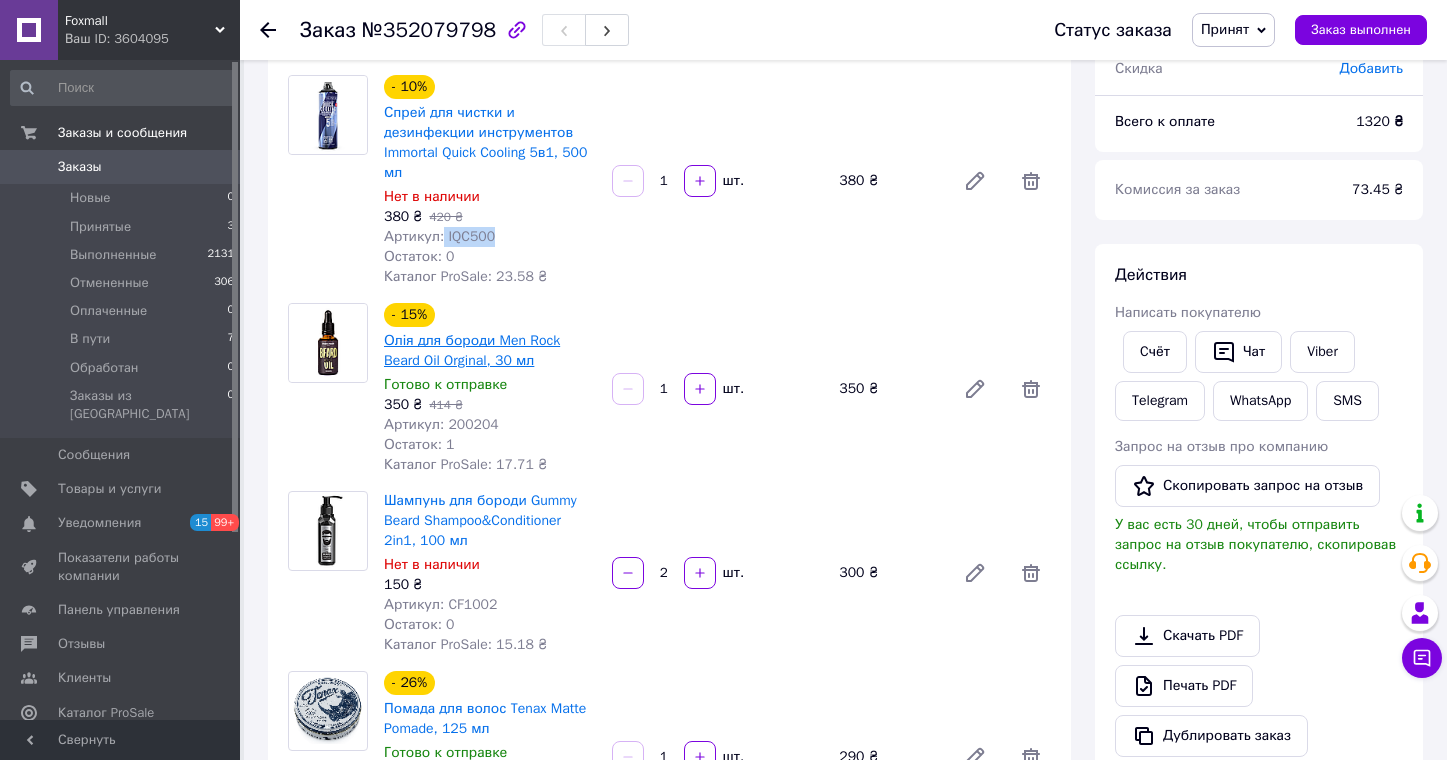 scroll, scrollTop: 161, scrollLeft: 0, axis: vertical 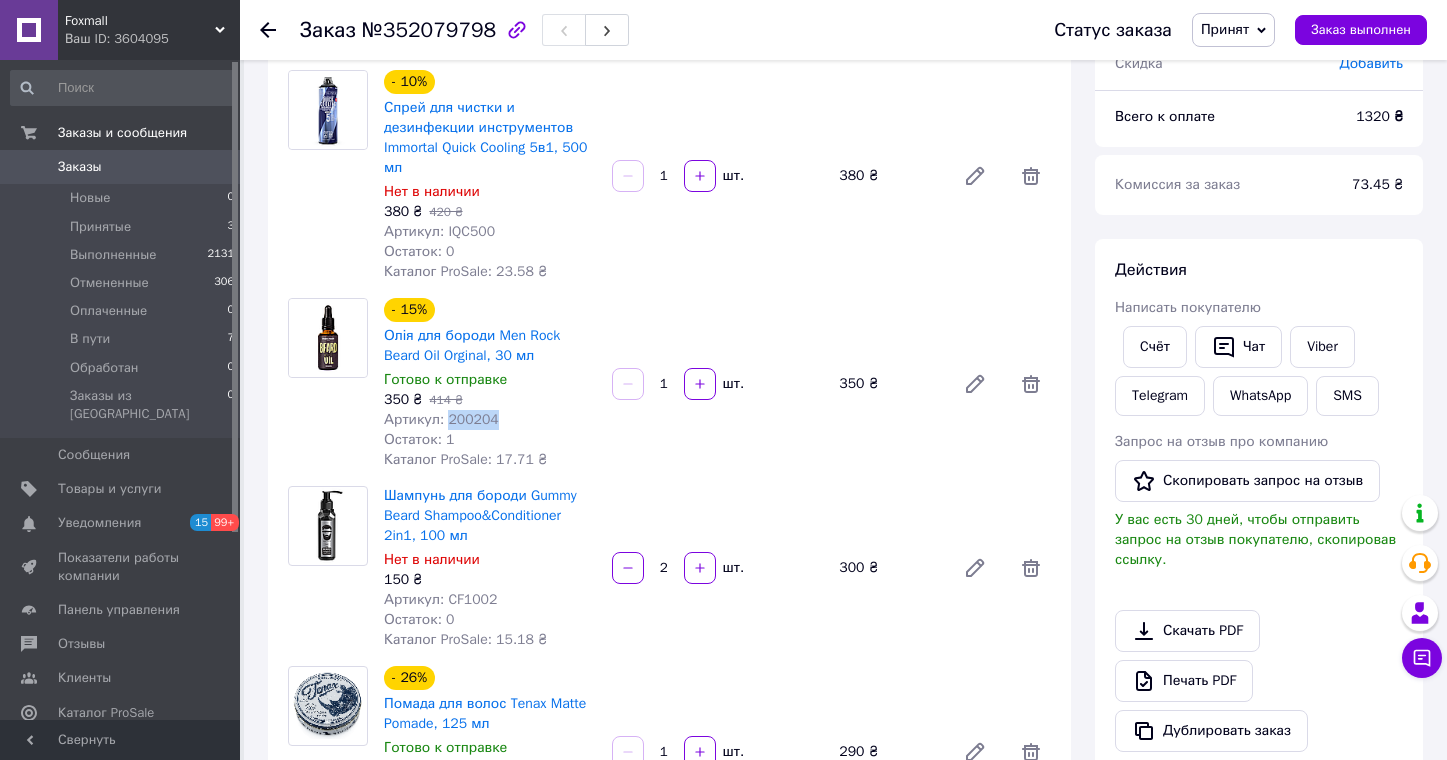 drag, startPoint x: 505, startPoint y: 417, endPoint x: 447, endPoint y: 420, distance: 58.077534 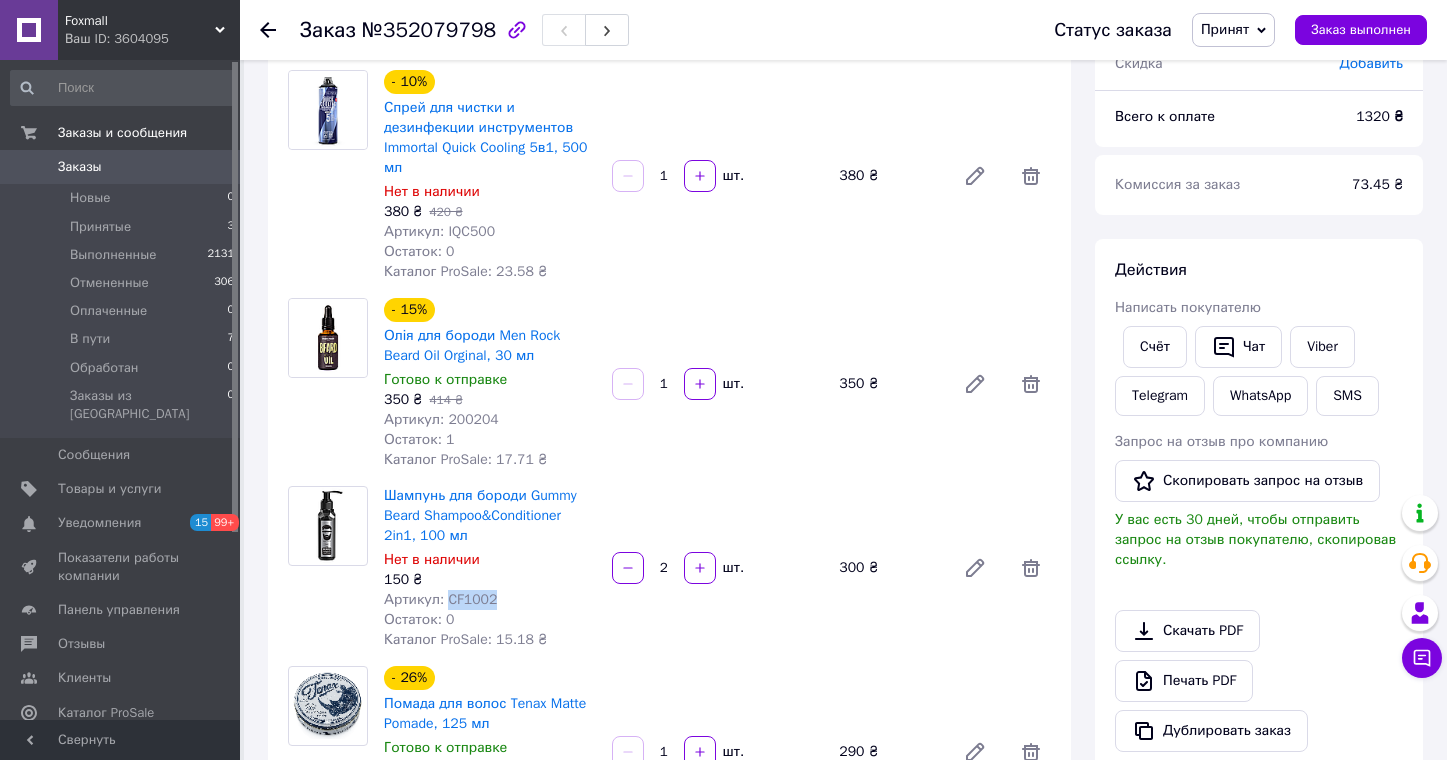 drag, startPoint x: 508, startPoint y: 598, endPoint x: 450, endPoint y: 603, distance: 58.21512 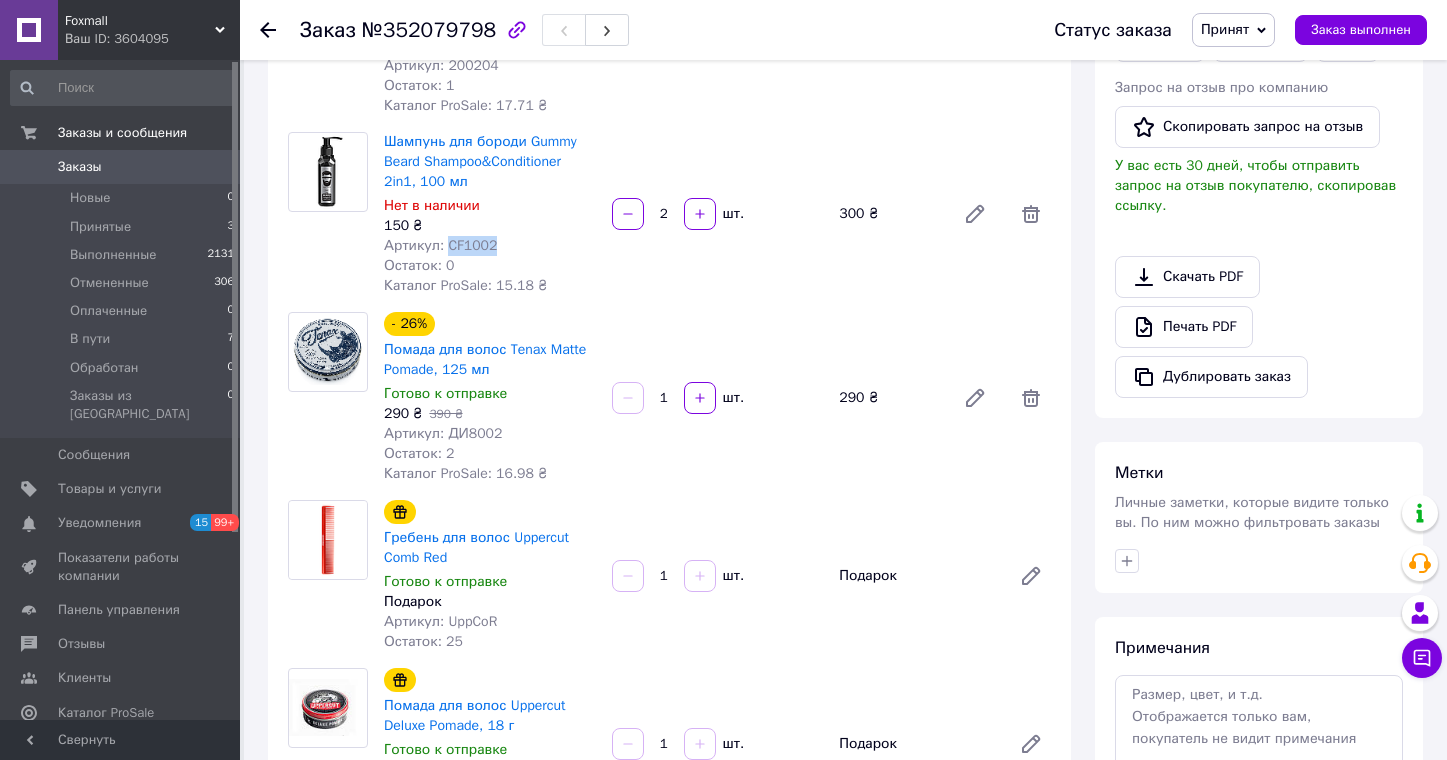scroll, scrollTop: 554, scrollLeft: 0, axis: vertical 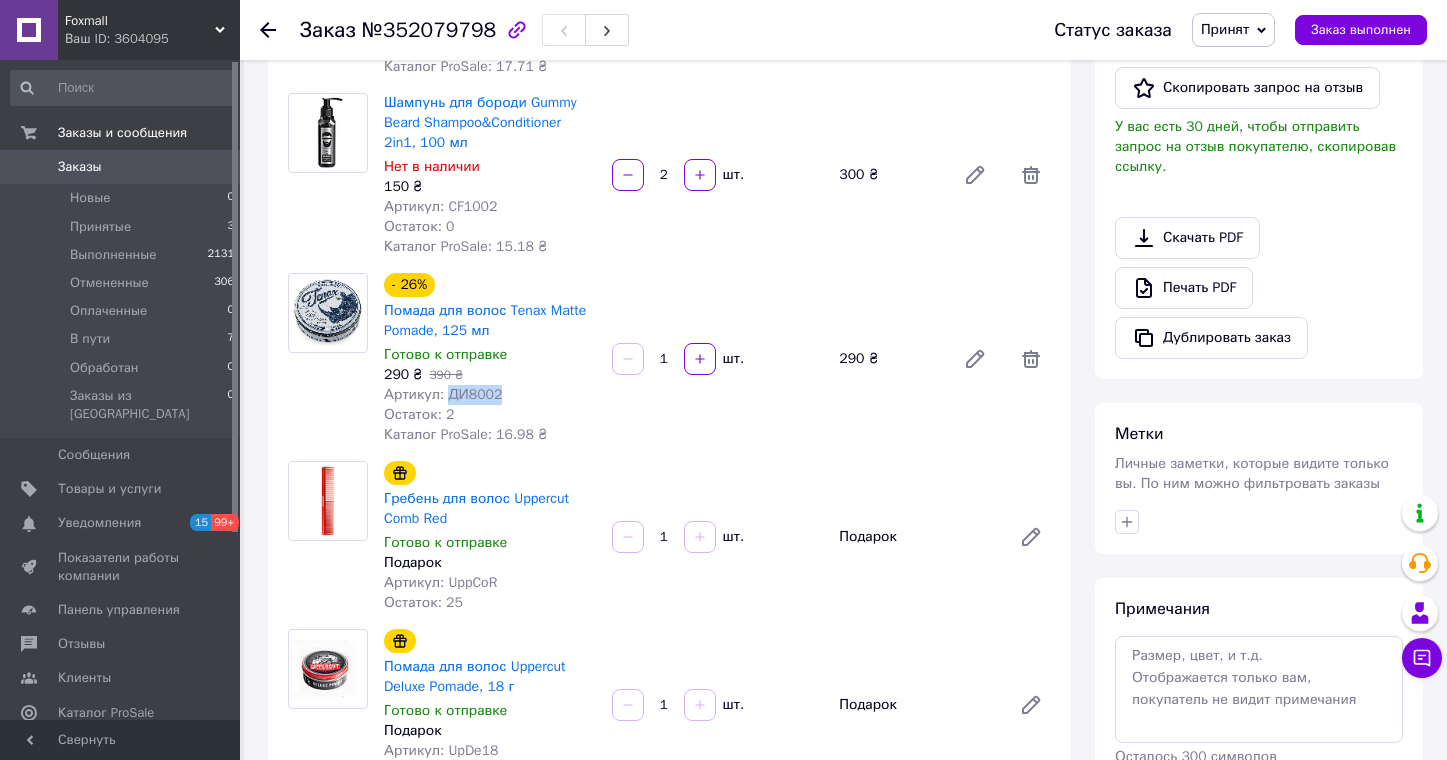 drag, startPoint x: 507, startPoint y: 398, endPoint x: 450, endPoint y: 396, distance: 57.035076 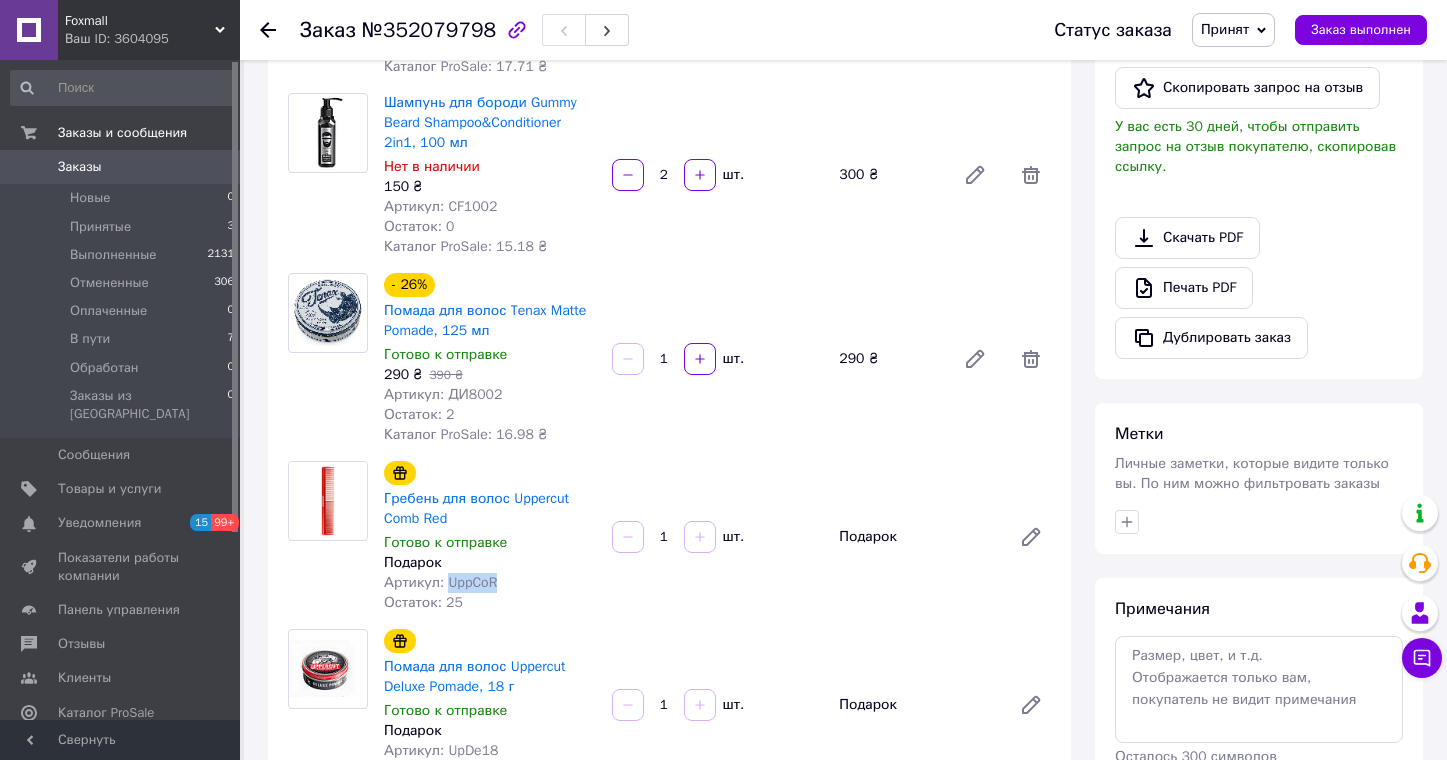 drag, startPoint x: 502, startPoint y: 582, endPoint x: 450, endPoint y: 577, distance: 52.23983 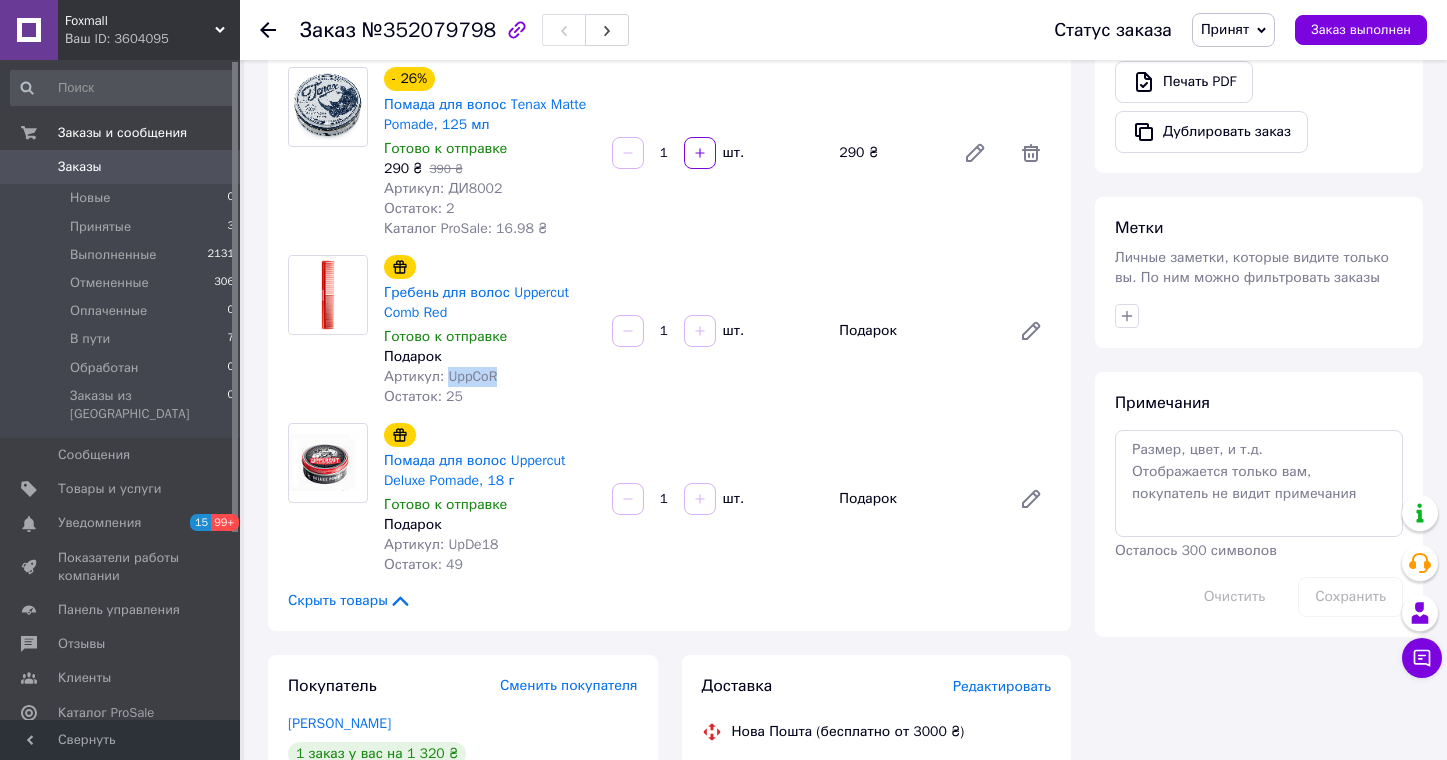 scroll, scrollTop: 788, scrollLeft: 0, axis: vertical 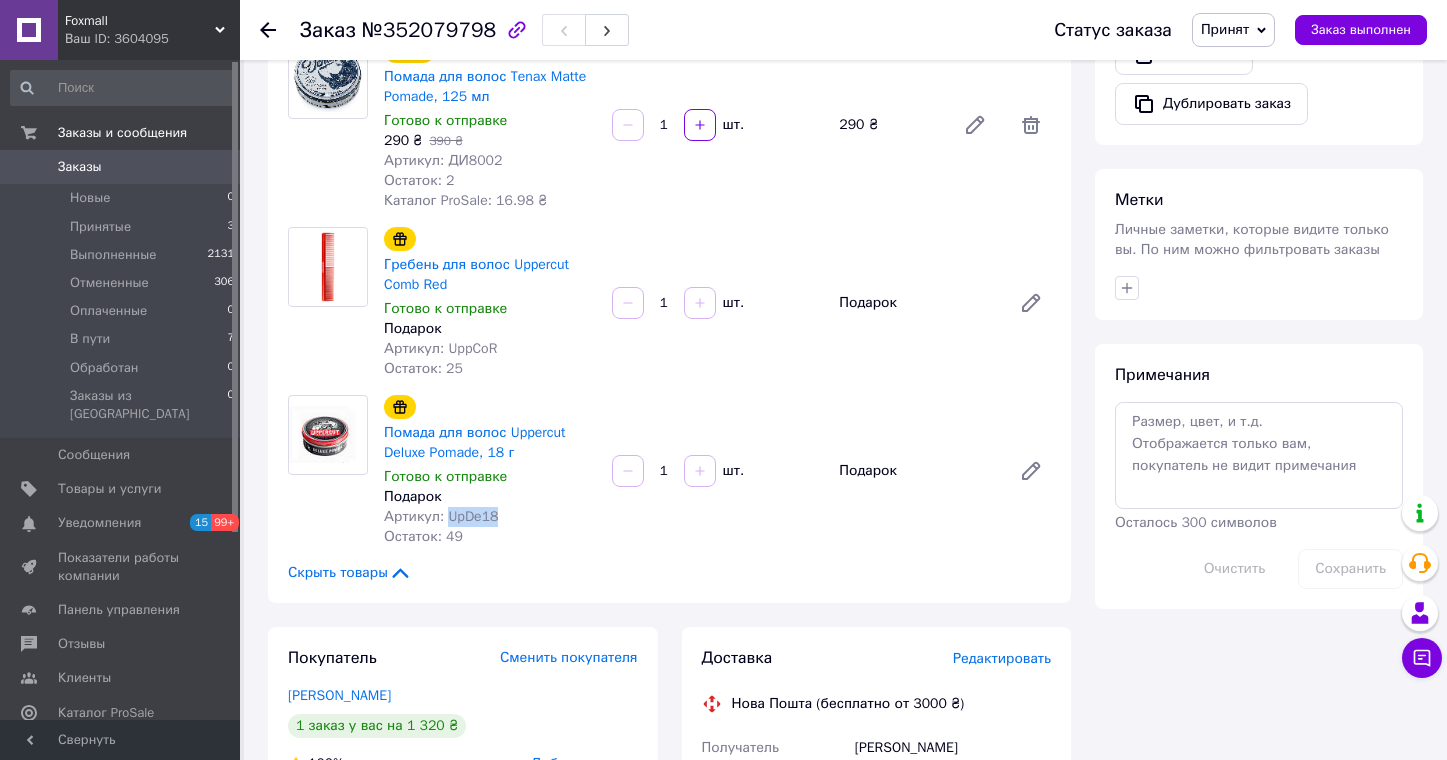 drag, startPoint x: 499, startPoint y: 517, endPoint x: 450, endPoint y: 513, distance: 49.162994 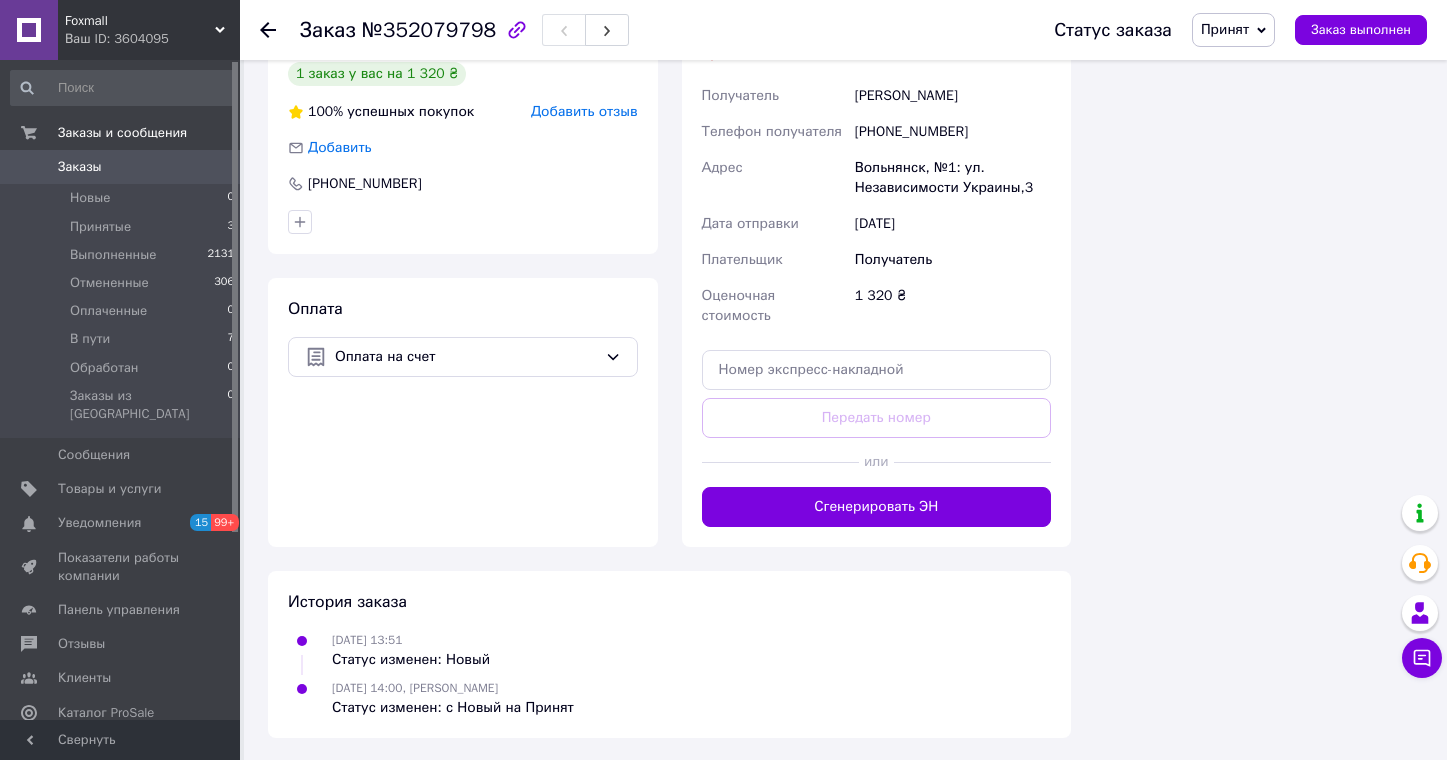 scroll, scrollTop: 1439, scrollLeft: 0, axis: vertical 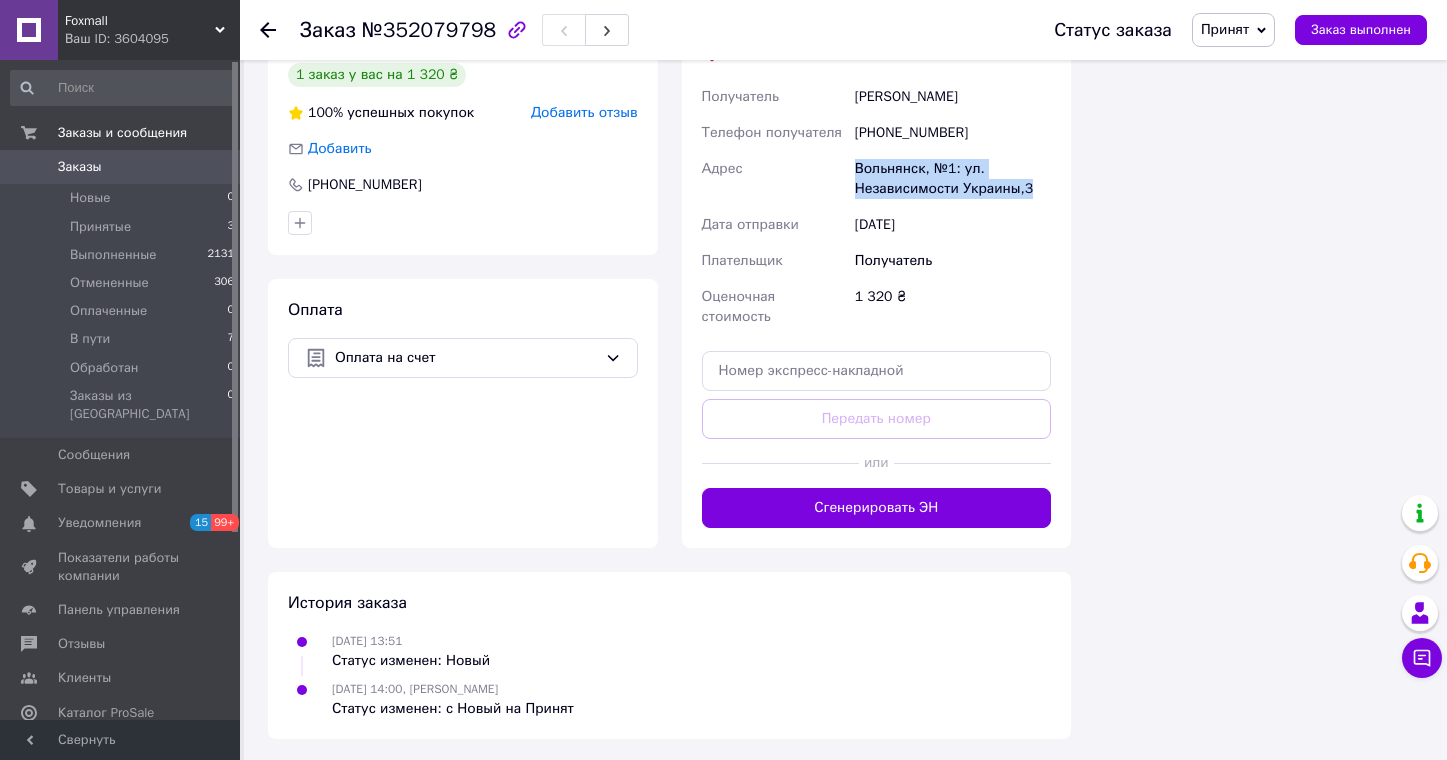 drag, startPoint x: 1039, startPoint y: 190, endPoint x: 857, endPoint y: 166, distance: 183.57559 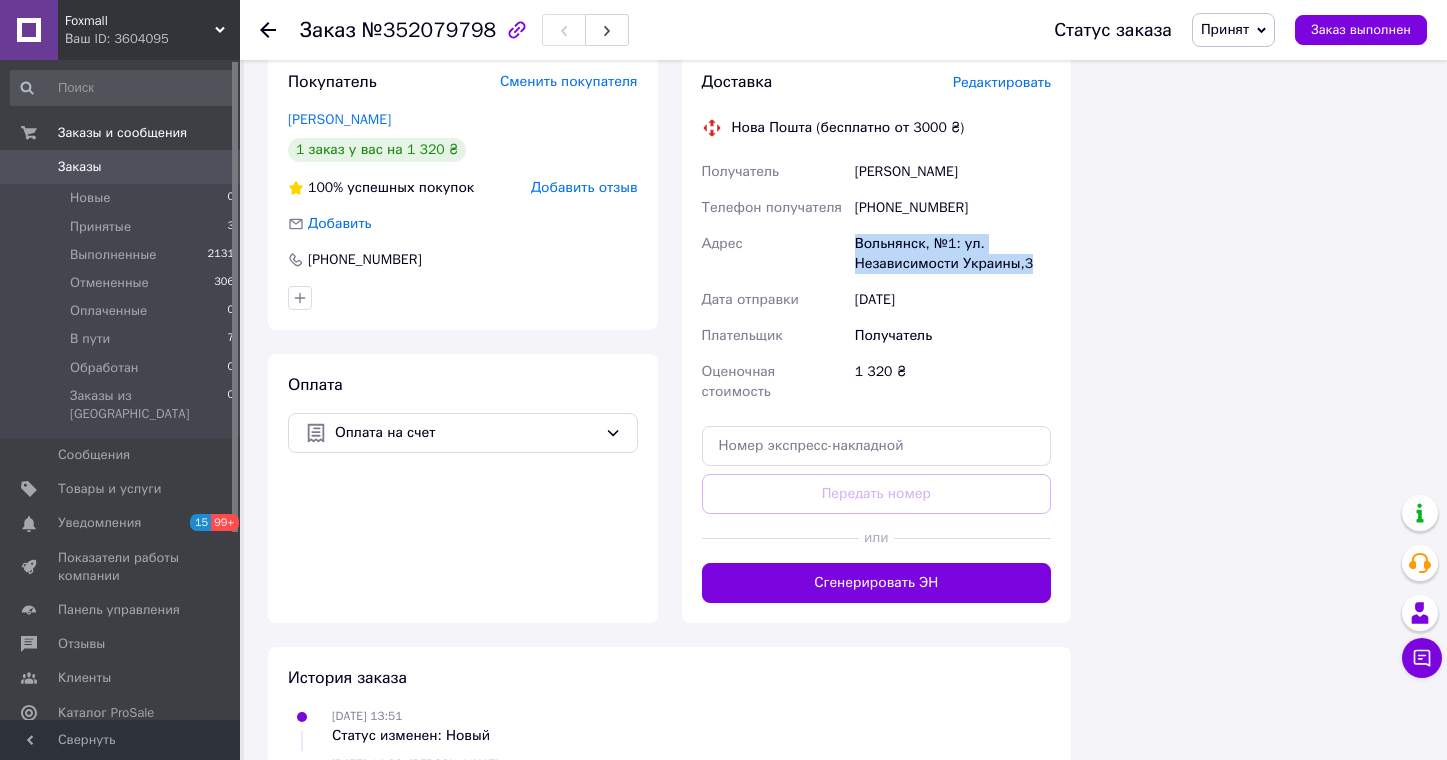 scroll, scrollTop: 1364, scrollLeft: 0, axis: vertical 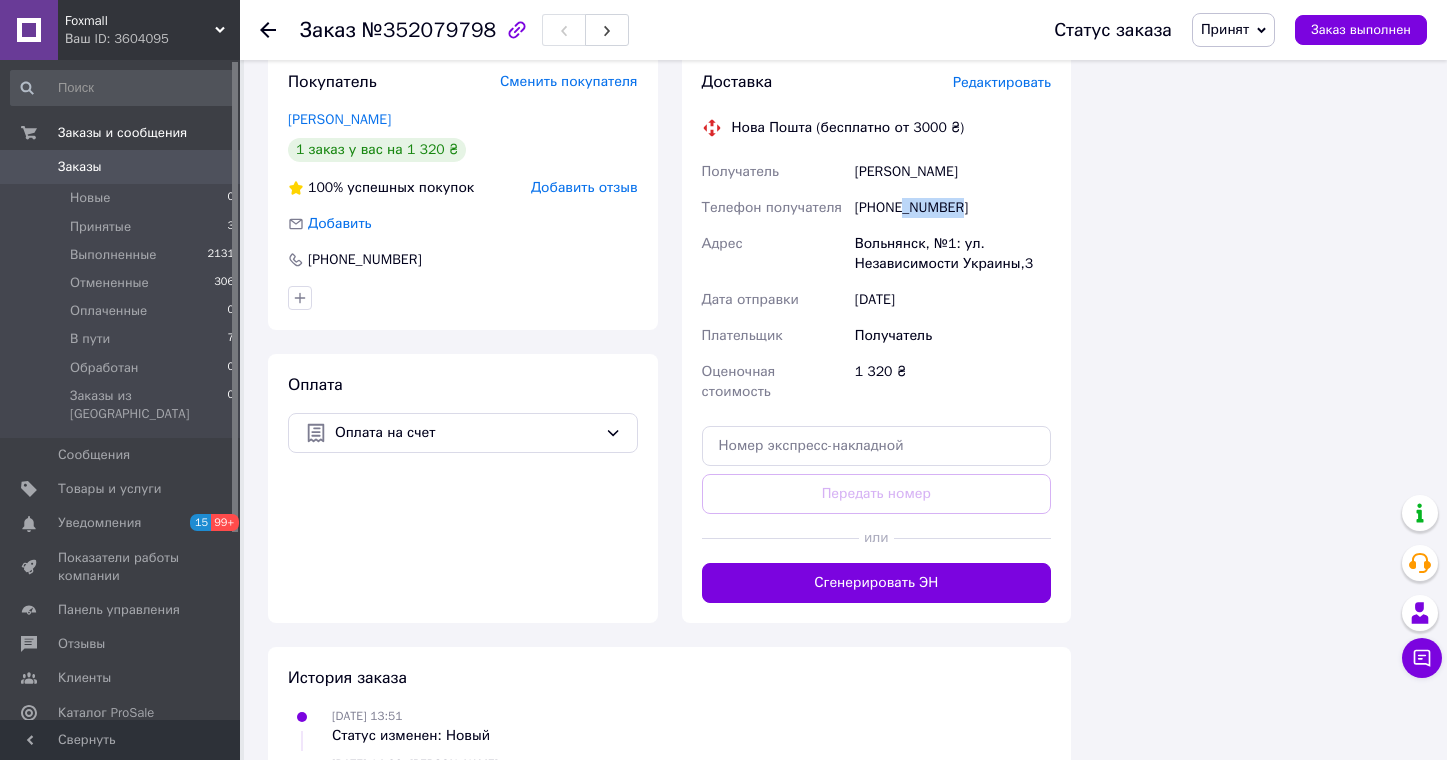 drag, startPoint x: 974, startPoint y: 208, endPoint x: 908, endPoint y: 206, distance: 66.0303 